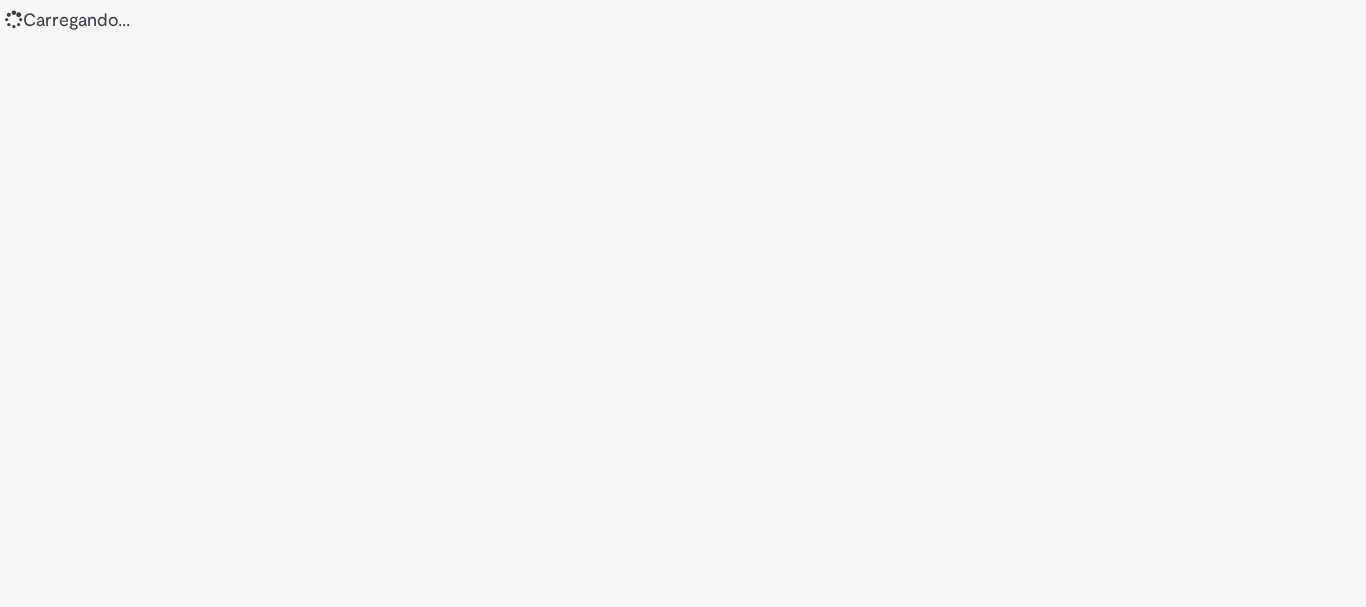 scroll, scrollTop: 0, scrollLeft: 0, axis: both 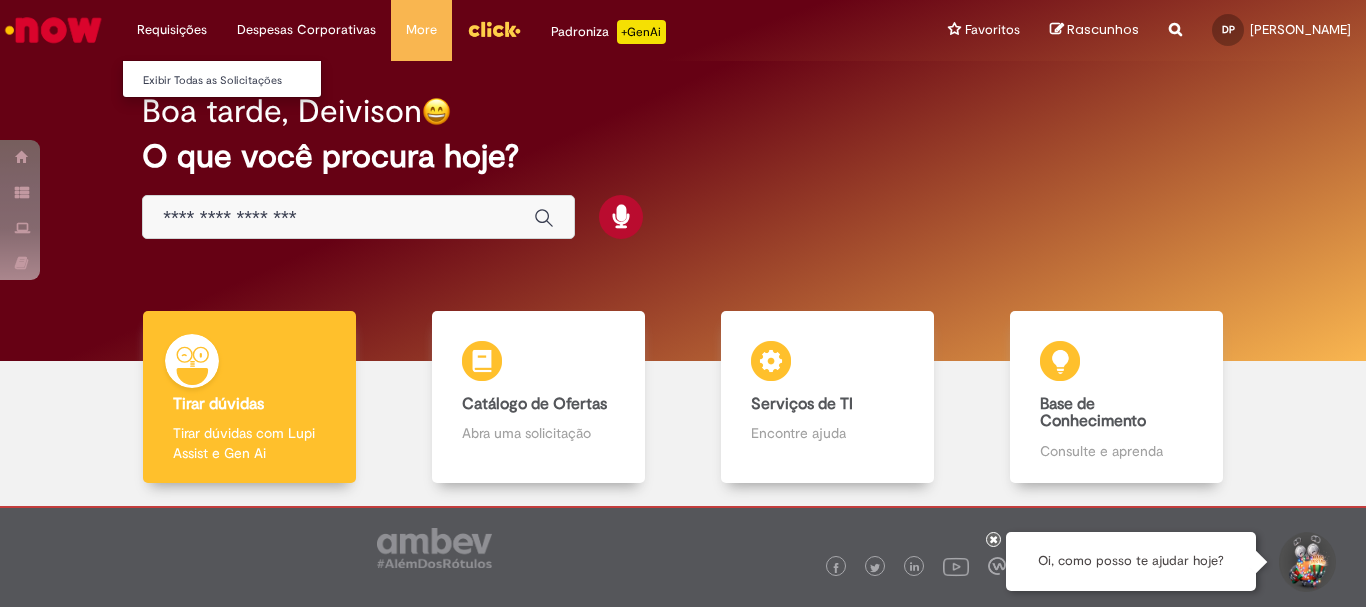 click on "Requisições
Exibir Todas as Solicitações" at bounding box center (172, 30) 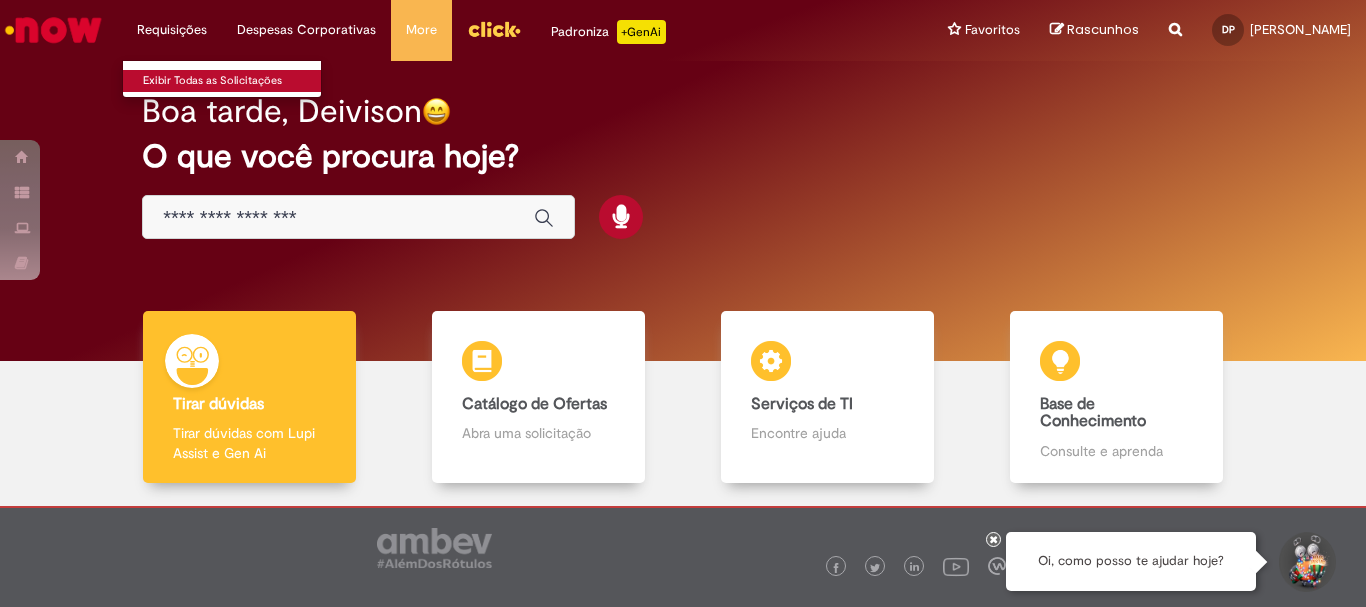 click on "Exibir Todas as Solicitações" at bounding box center [233, 81] 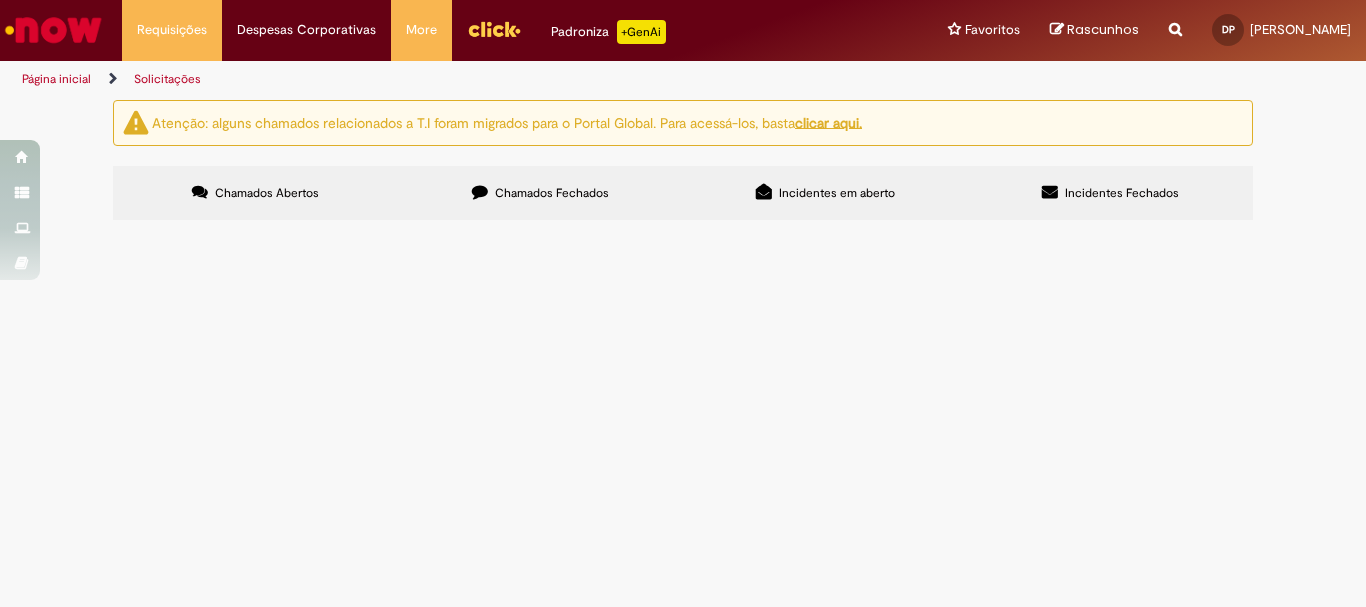 click on "Chamados Abertos" at bounding box center [267, 193] 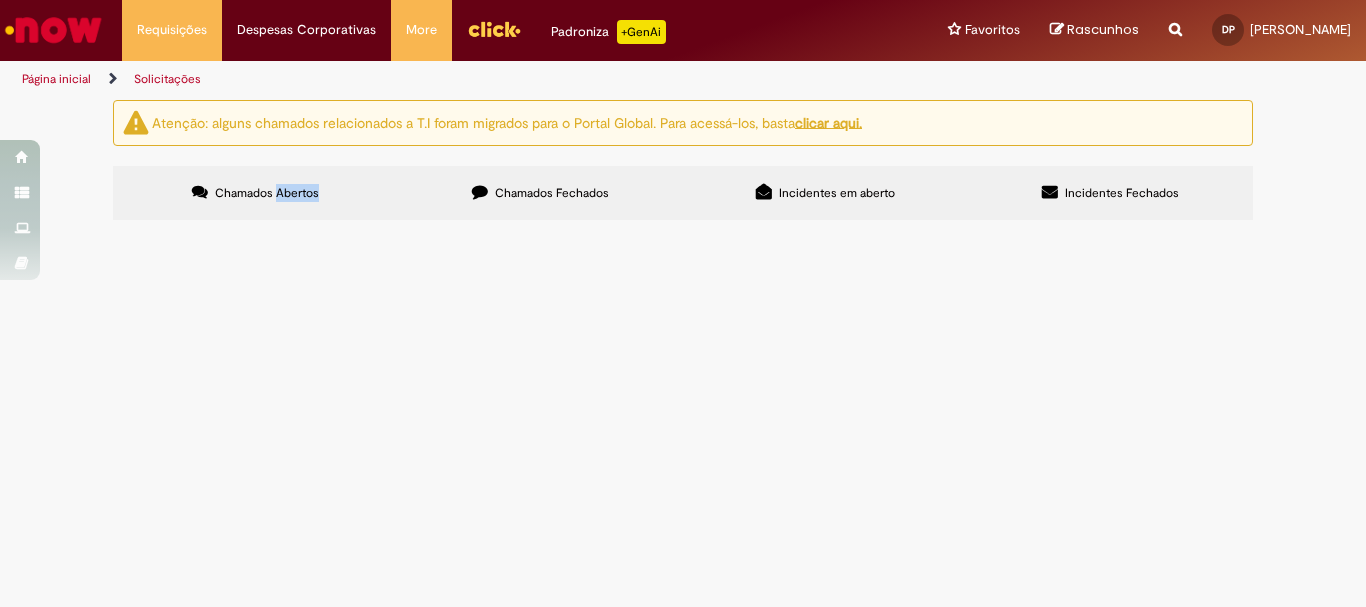 click on "Chamados Abertos" at bounding box center (267, 193) 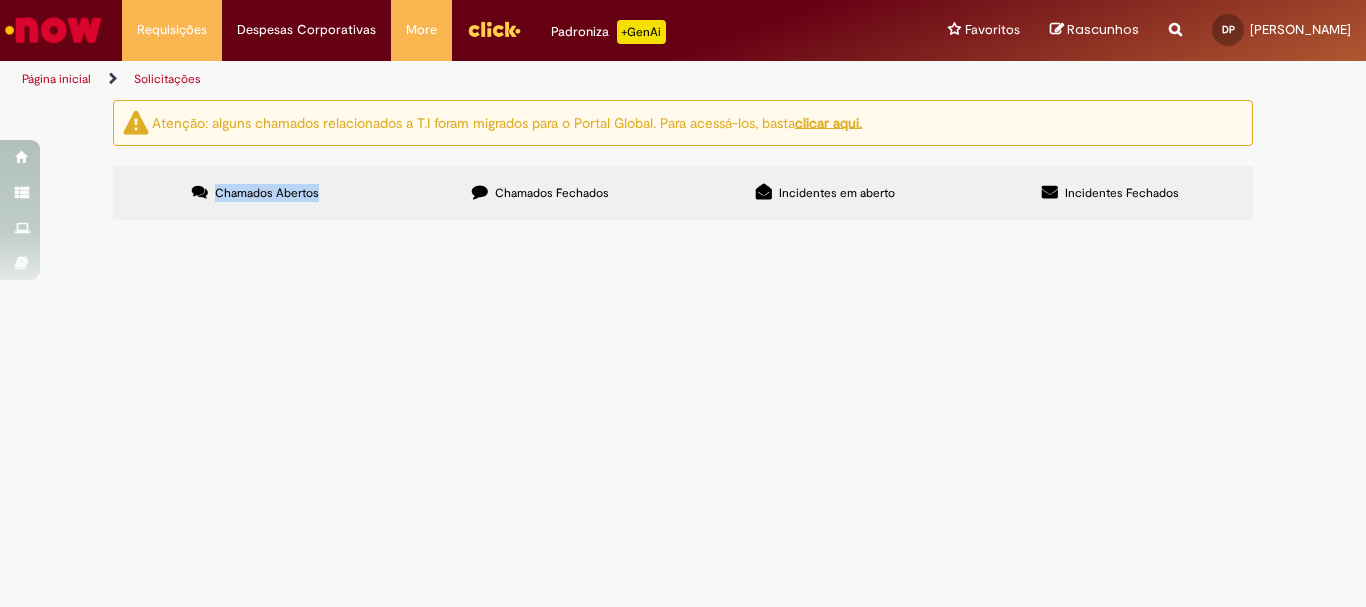 click on "Chamados Abertos" at bounding box center [267, 193] 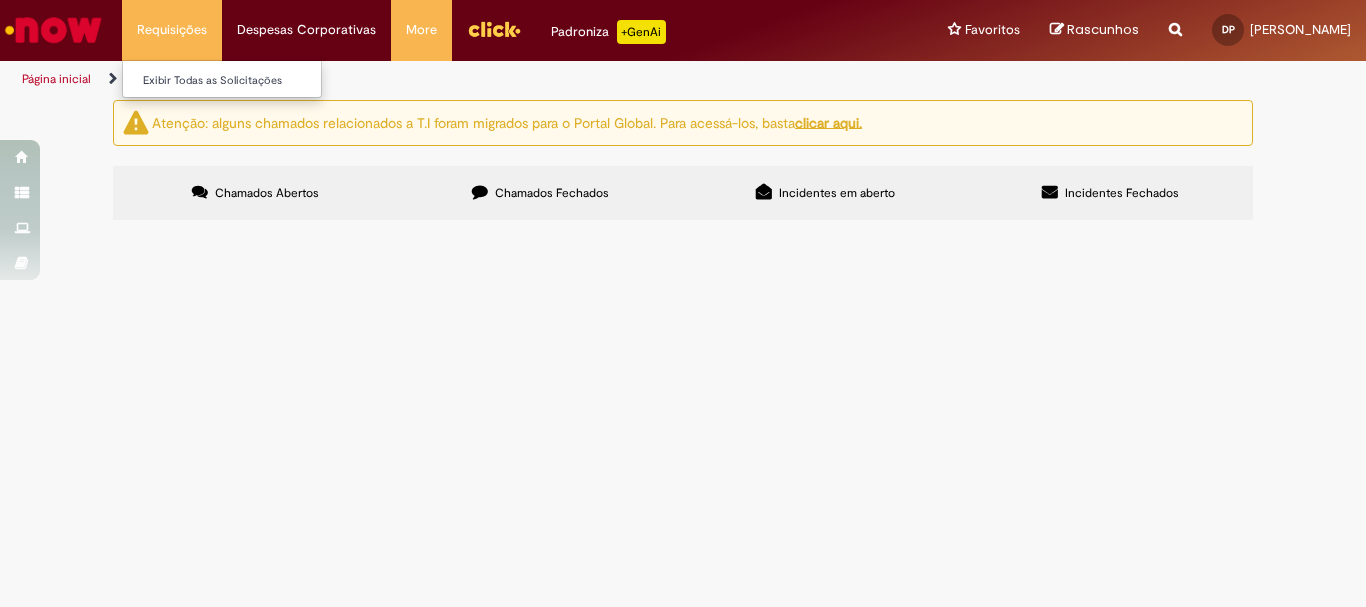 click on "Requisições
Exibir Todas as Solicitações" at bounding box center (172, 30) 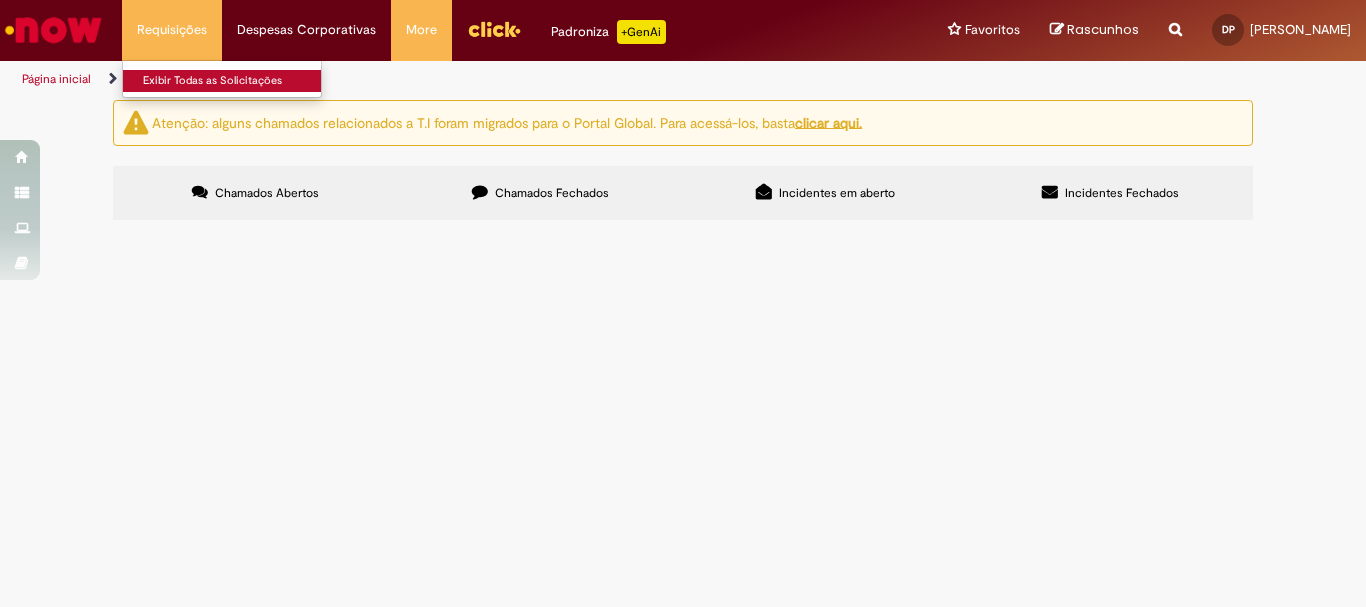 click on "Exibir Todas as Solicitações" at bounding box center [233, 81] 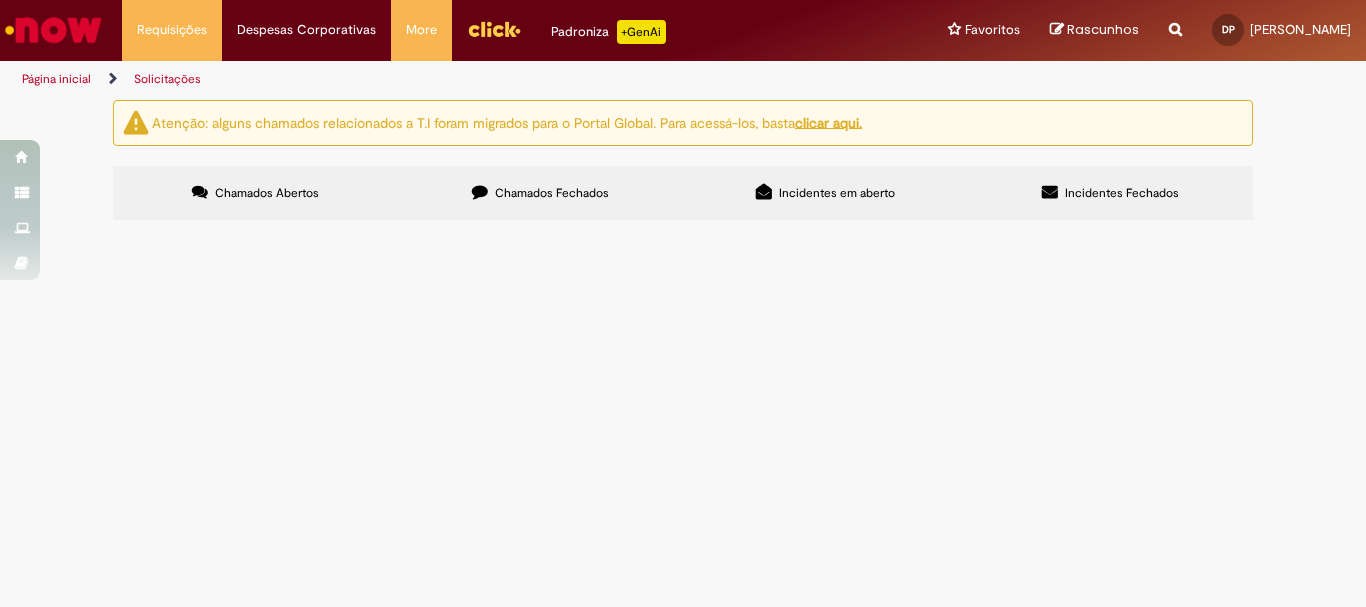 click at bounding box center [0, 0] 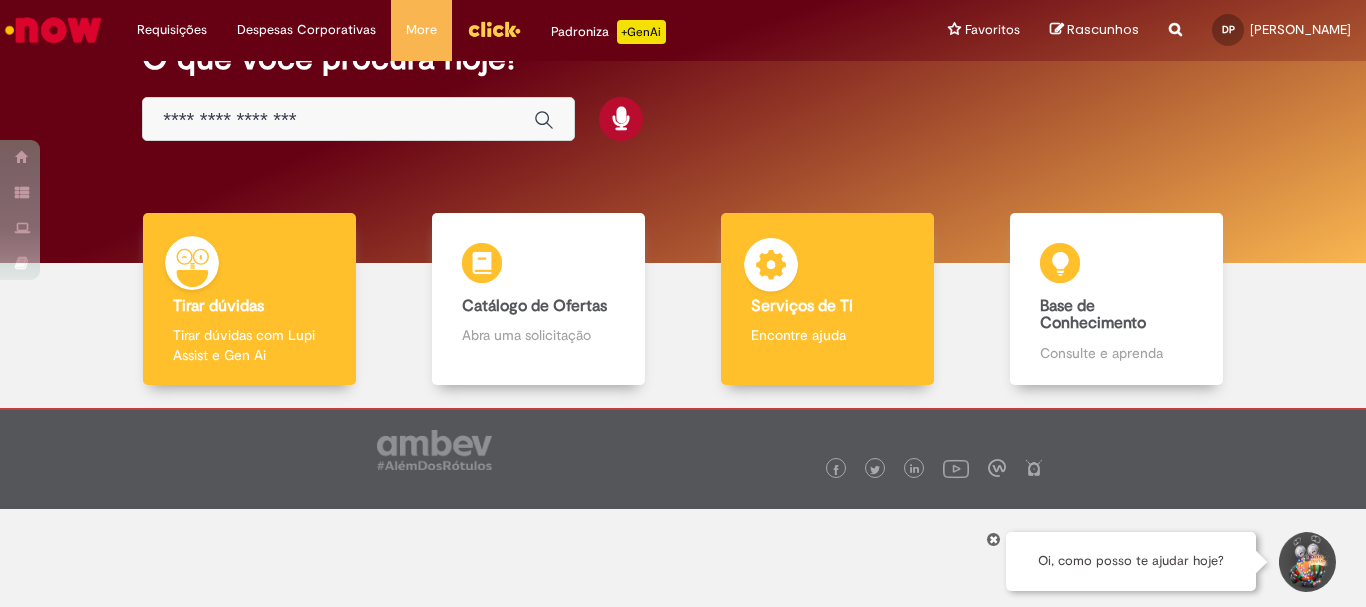 scroll, scrollTop: 0, scrollLeft: 0, axis: both 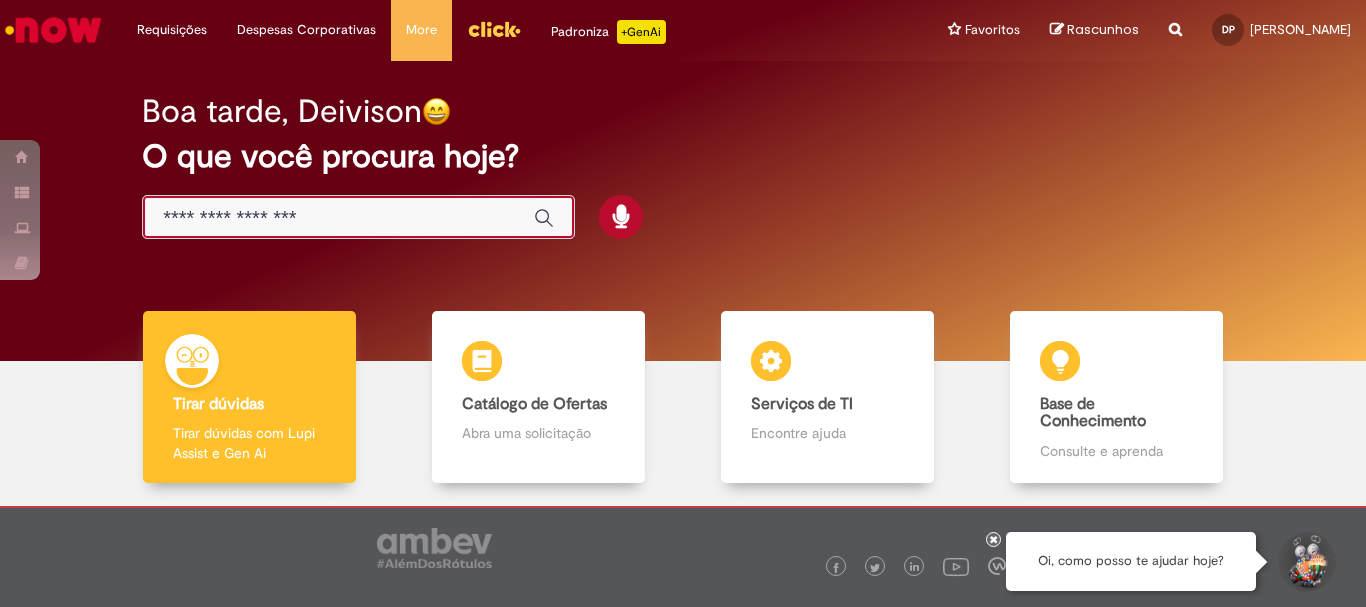 click at bounding box center [338, 218] 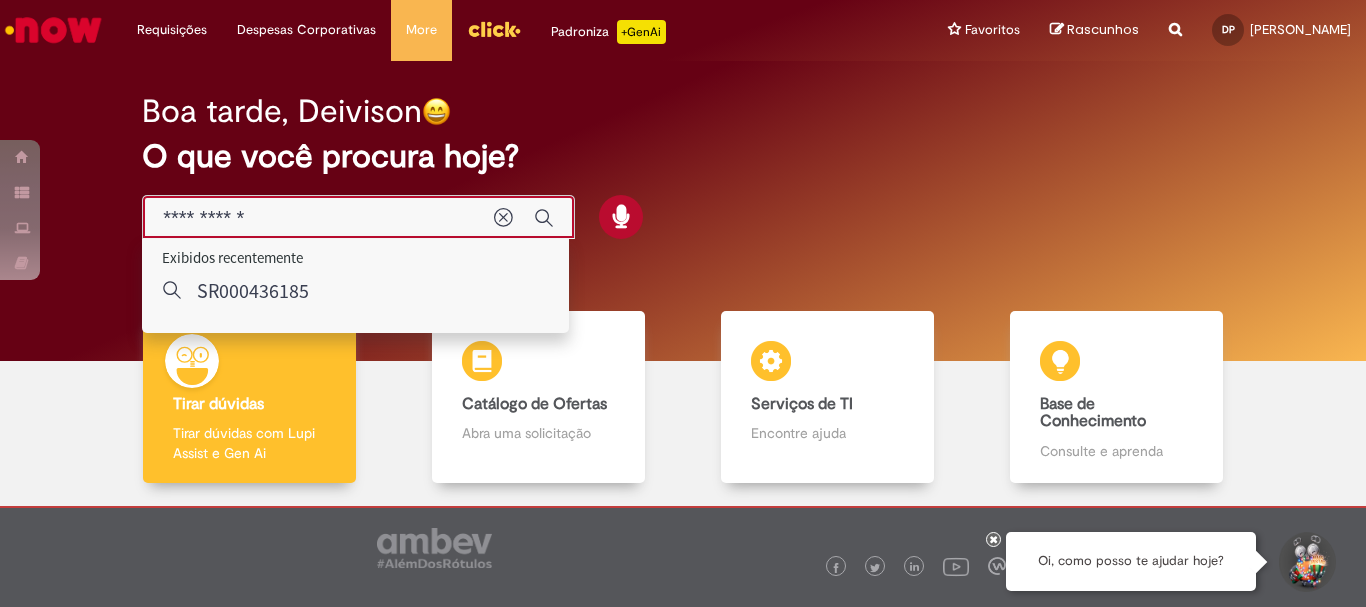 type on "**********" 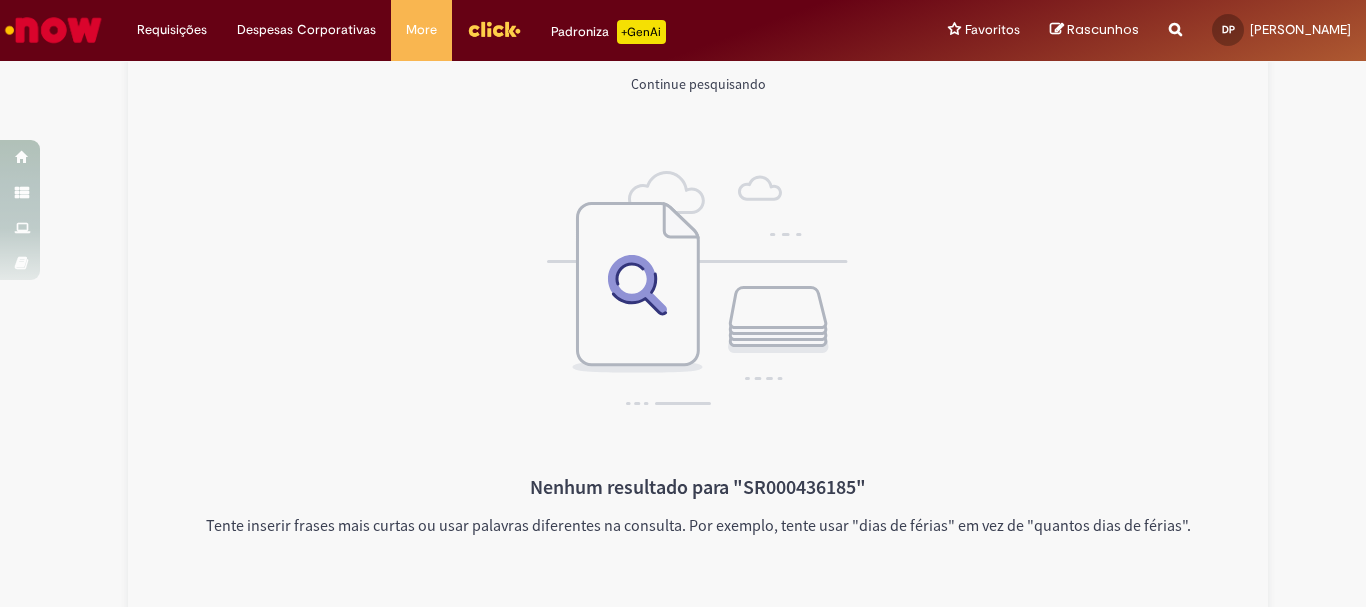 scroll, scrollTop: 0, scrollLeft: 0, axis: both 